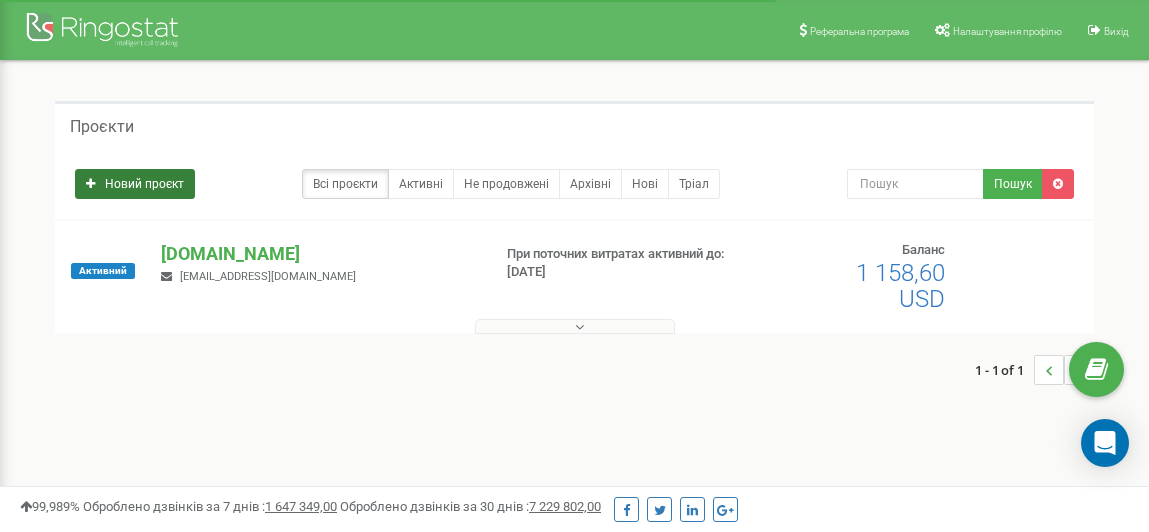 scroll, scrollTop: 0, scrollLeft: 0, axis: both 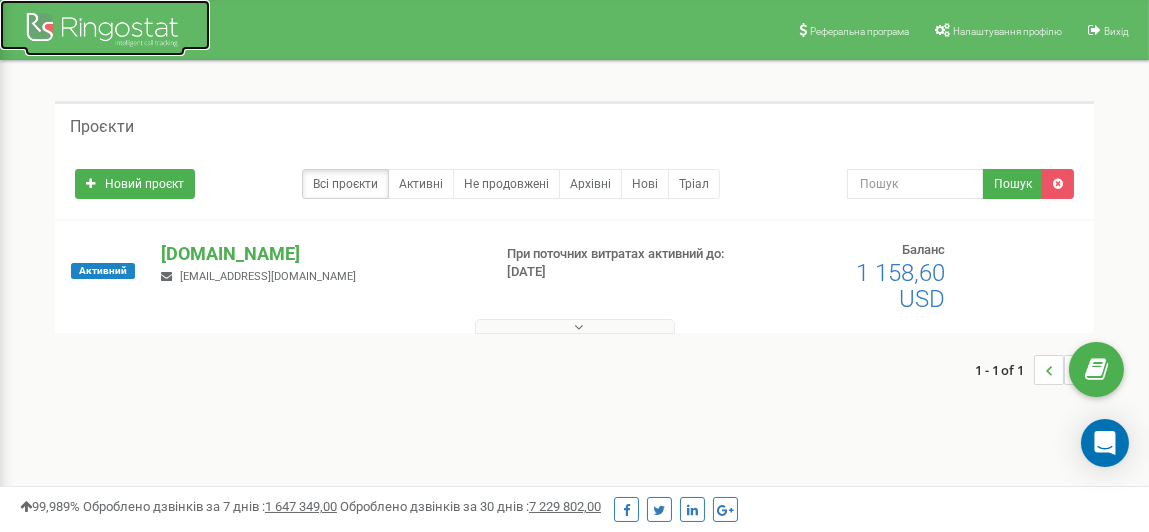 click at bounding box center [105, 32] 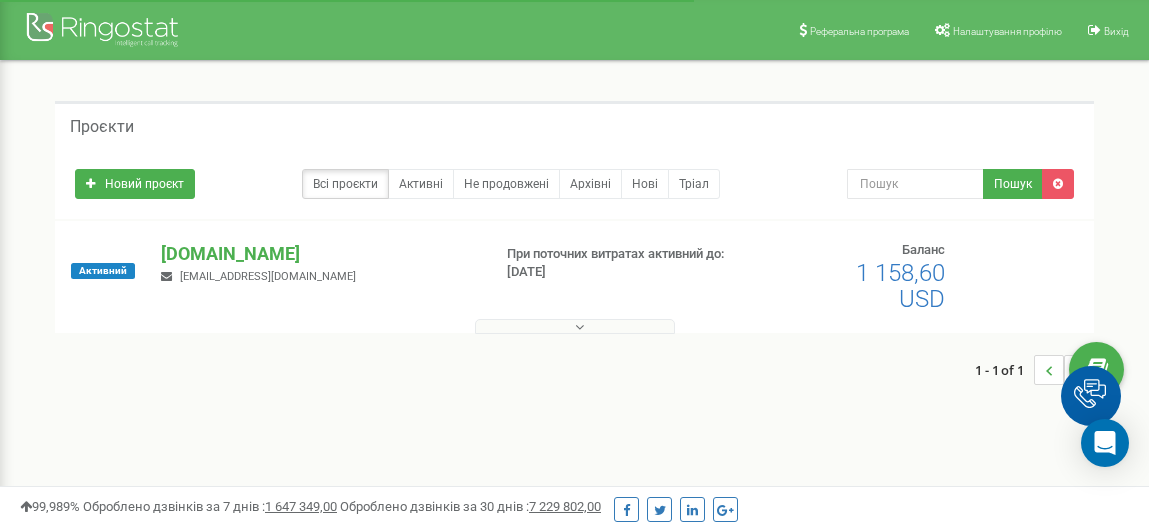 scroll, scrollTop: 0, scrollLeft: 0, axis: both 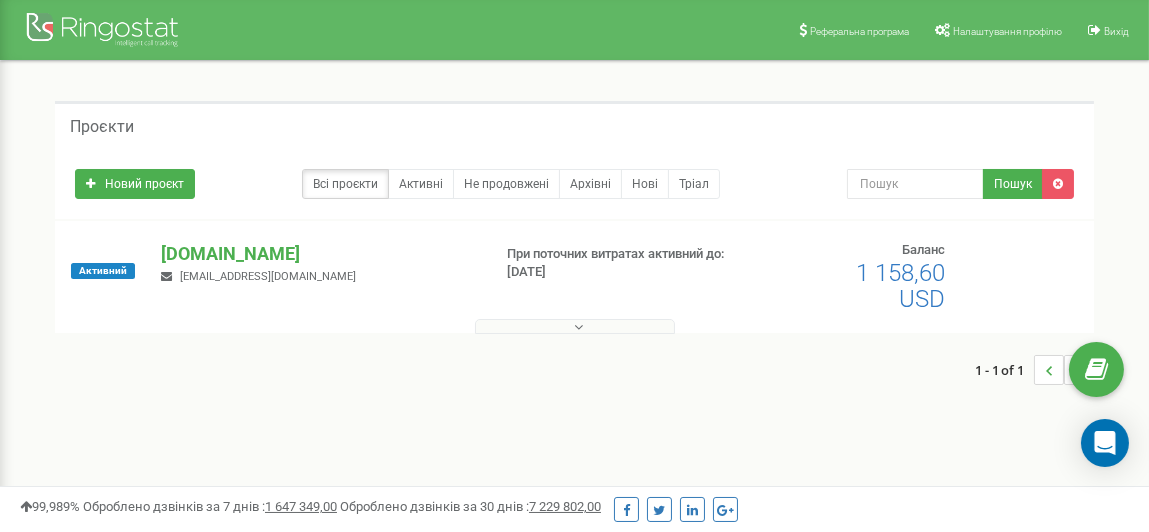 click at bounding box center (579, 327) 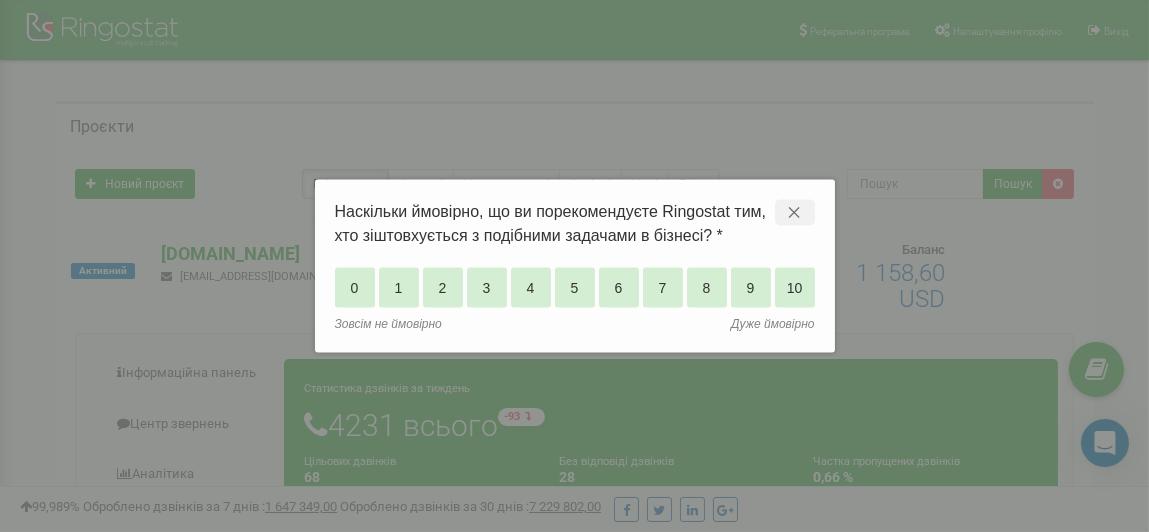 click on "✕" at bounding box center (795, 212) 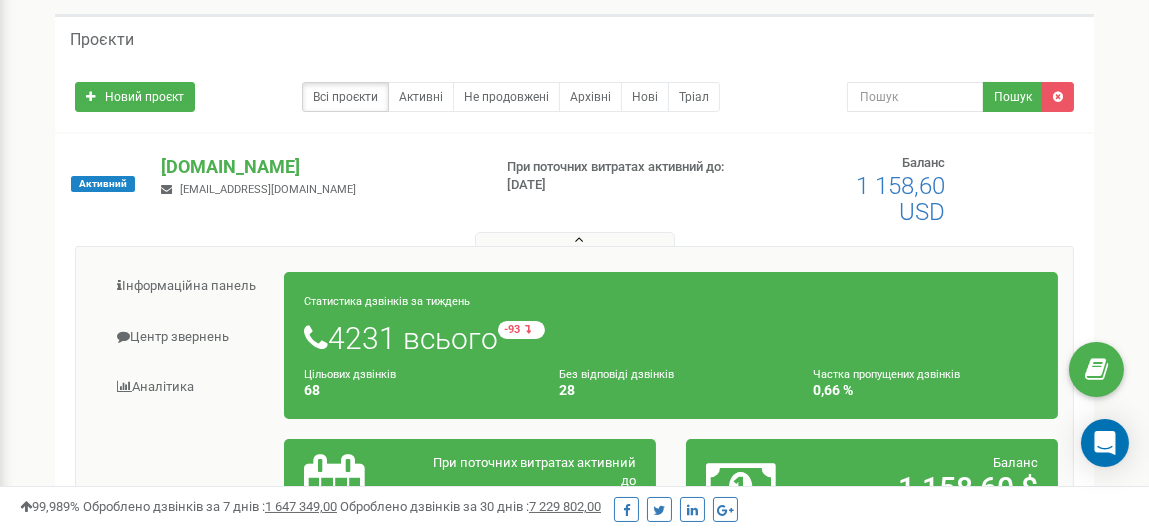 scroll, scrollTop: 199, scrollLeft: 0, axis: vertical 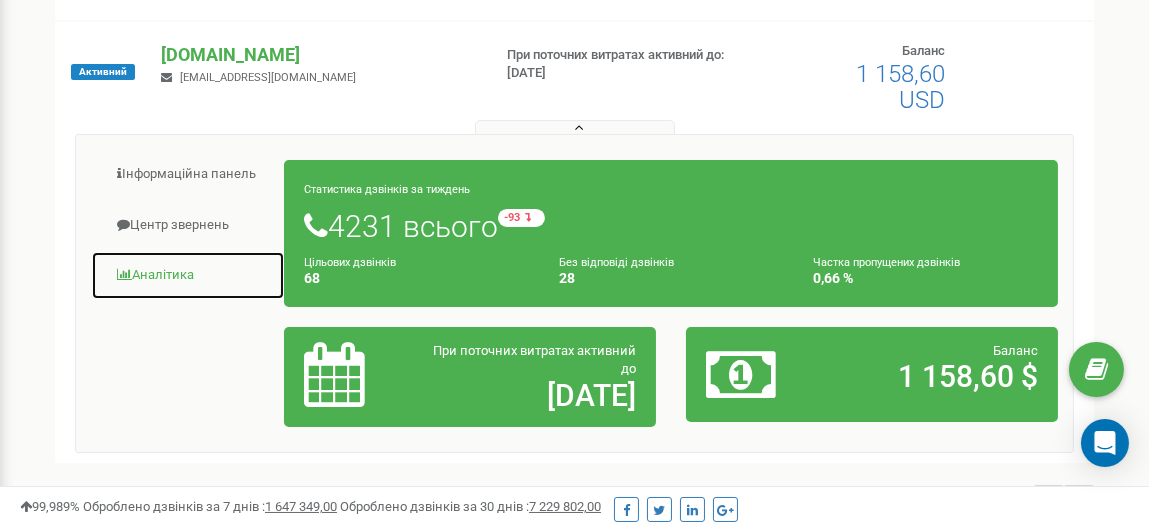 click on "Аналiтика" at bounding box center (188, 275) 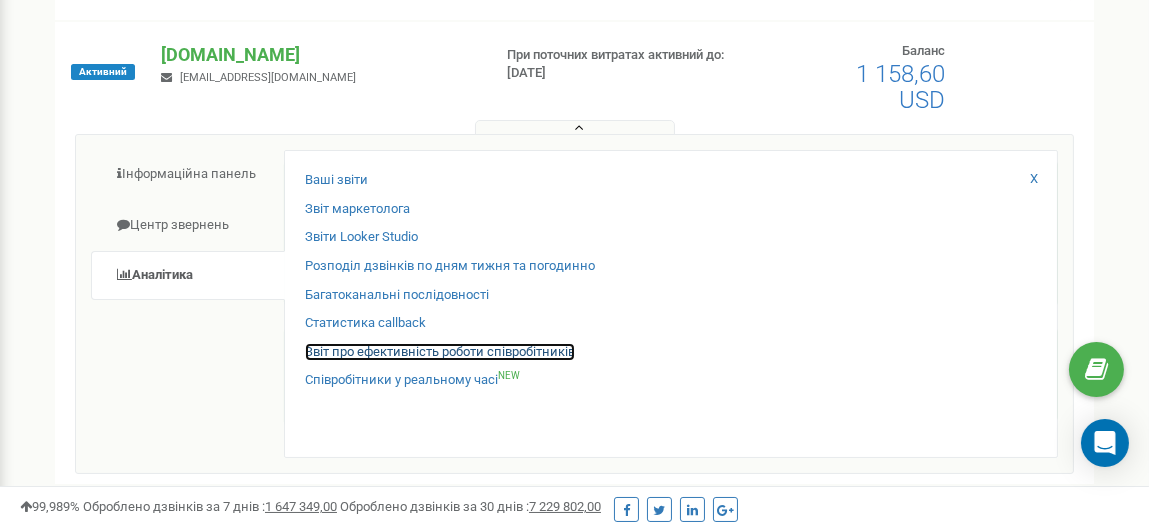 click on "Звіт про ефективність роботи співробітників" at bounding box center (440, 352) 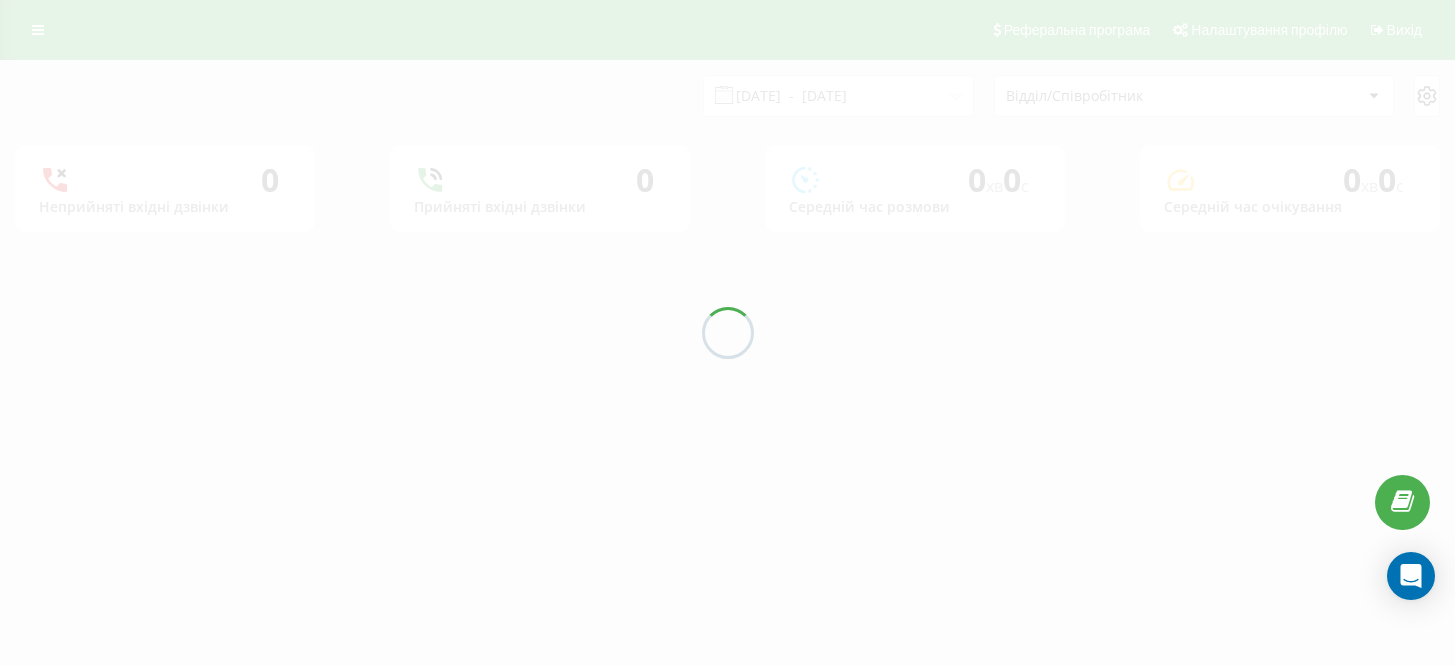 scroll, scrollTop: 0, scrollLeft: 0, axis: both 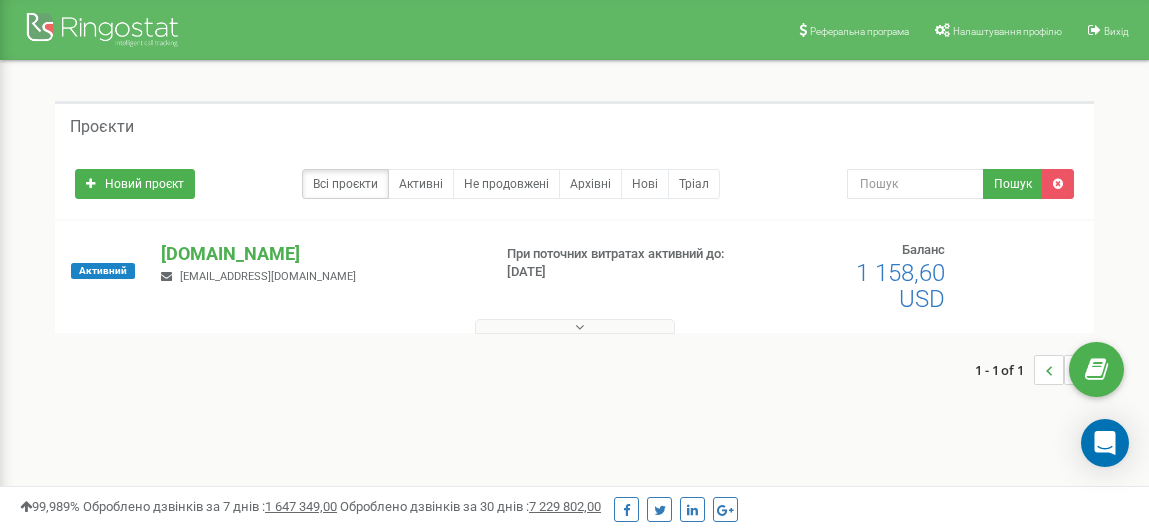 click at bounding box center [579, 327] 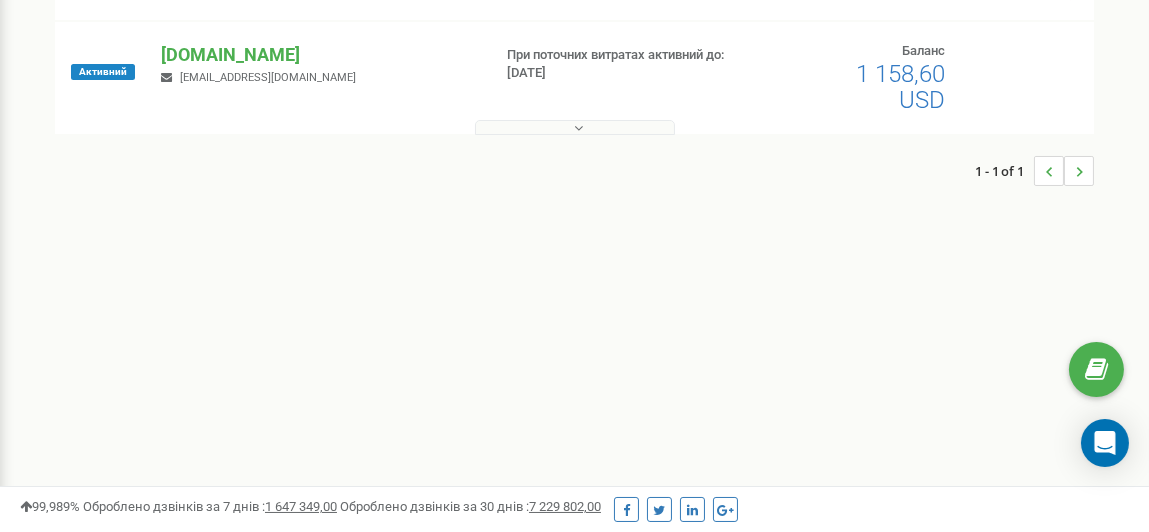 scroll, scrollTop: 0, scrollLeft: 0, axis: both 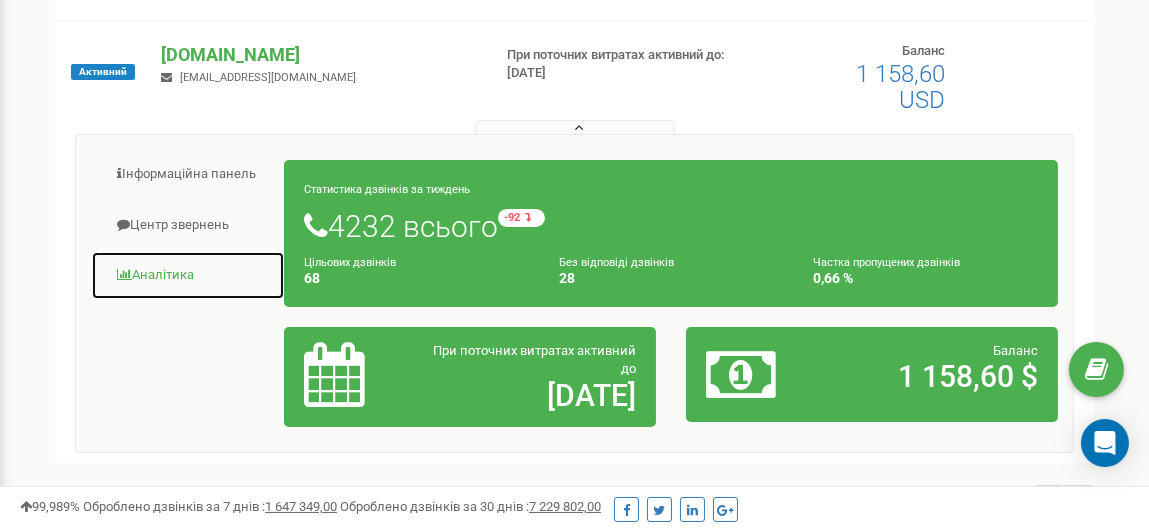 click on "Аналiтика" at bounding box center (188, 275) 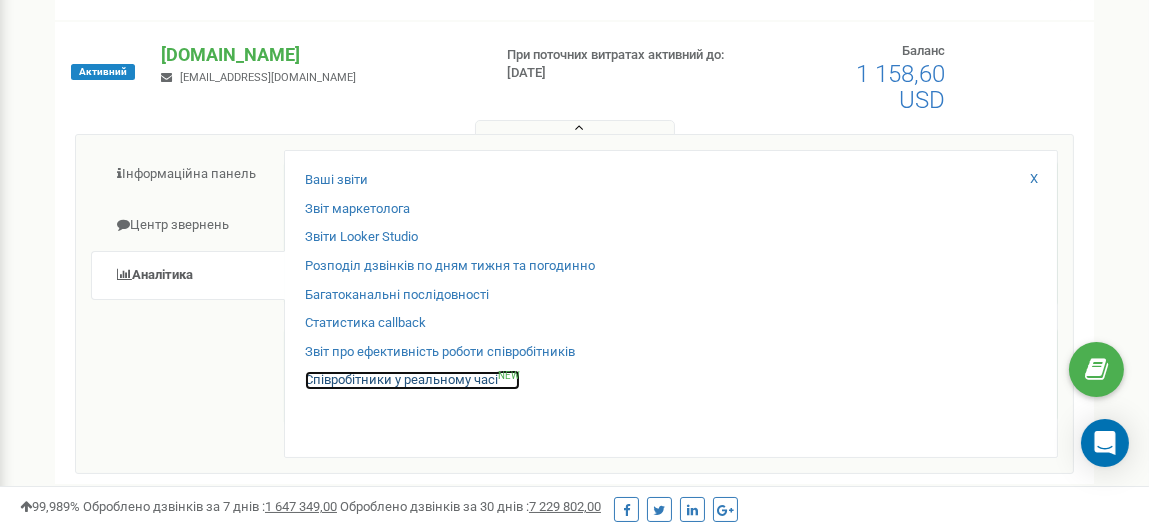 click on "Співробітники у реальному часі  NEW" at bounding box center (412, 380) 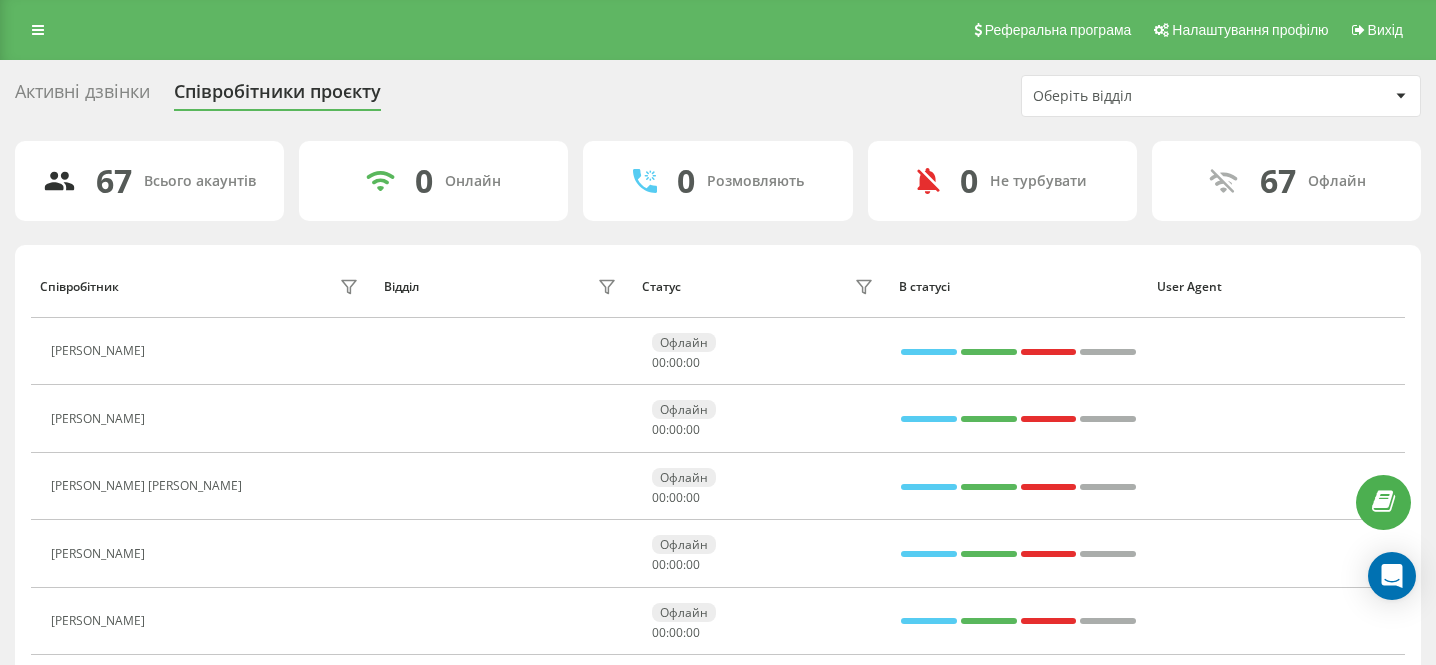 scroll, scrollTop: 0, scrollLeft: 0, axis: both 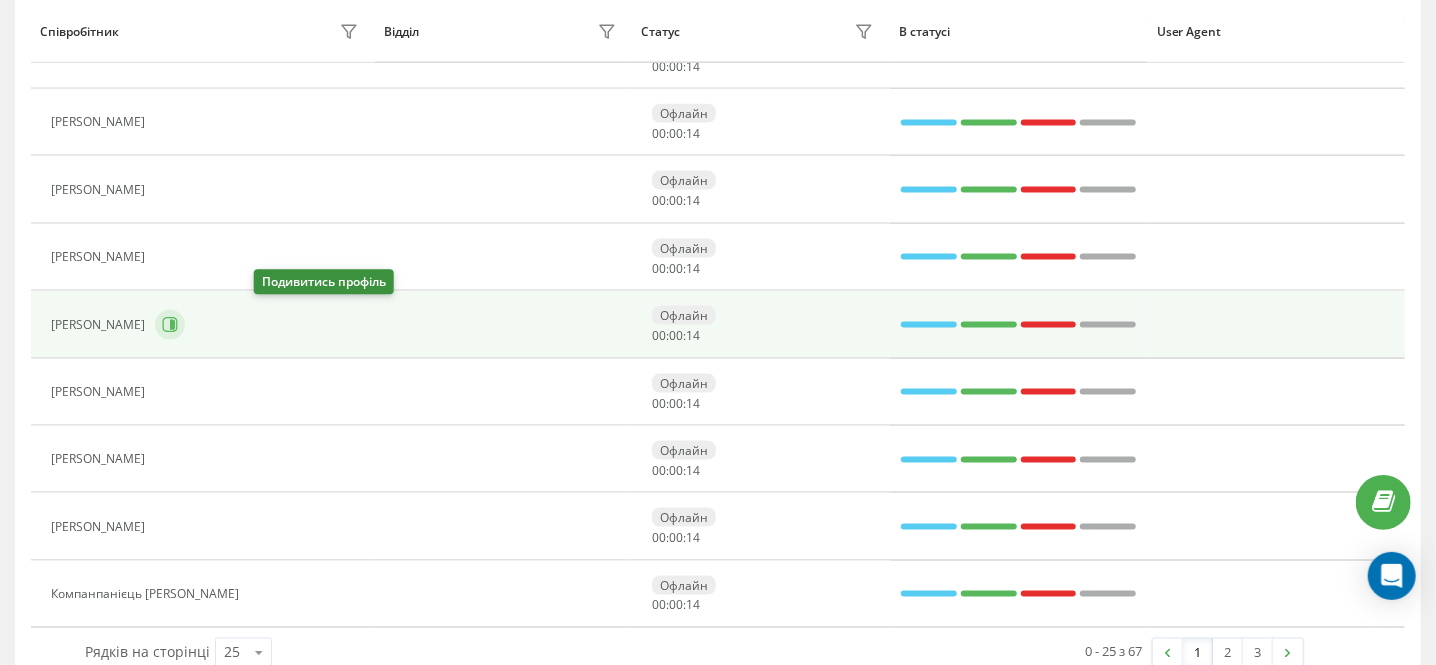 click 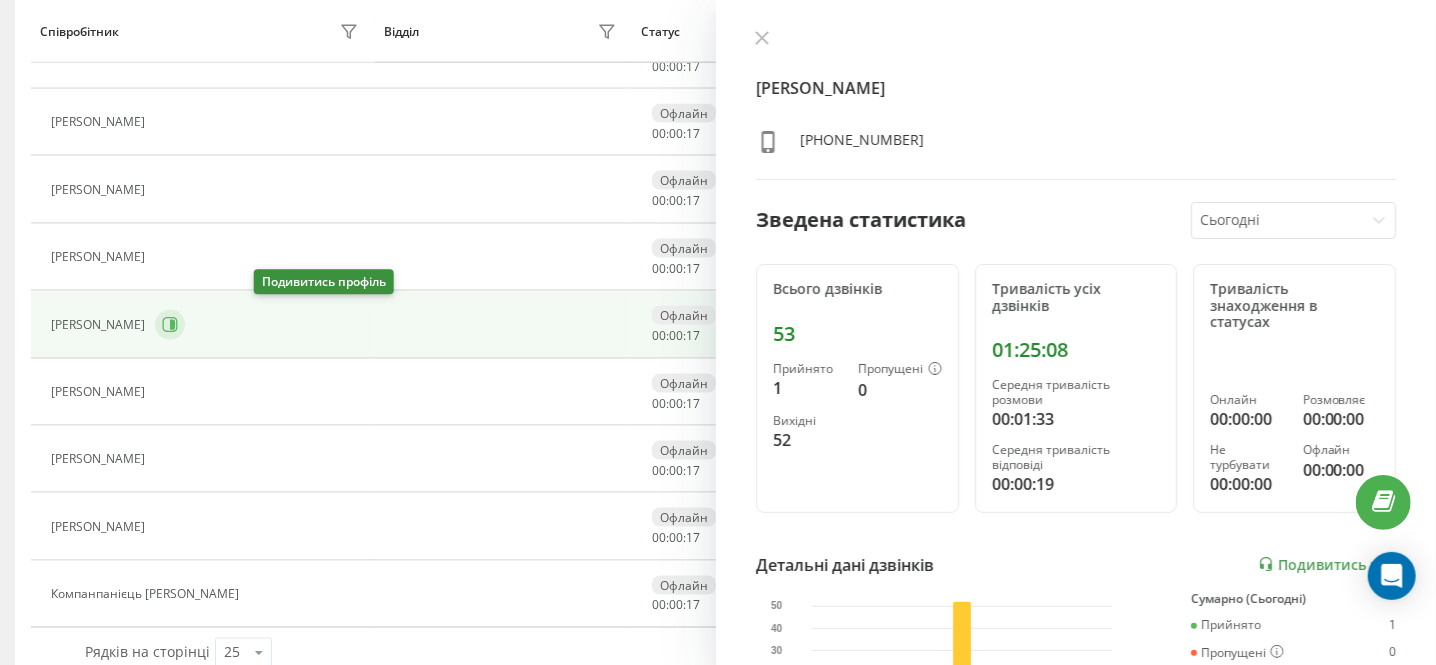 click 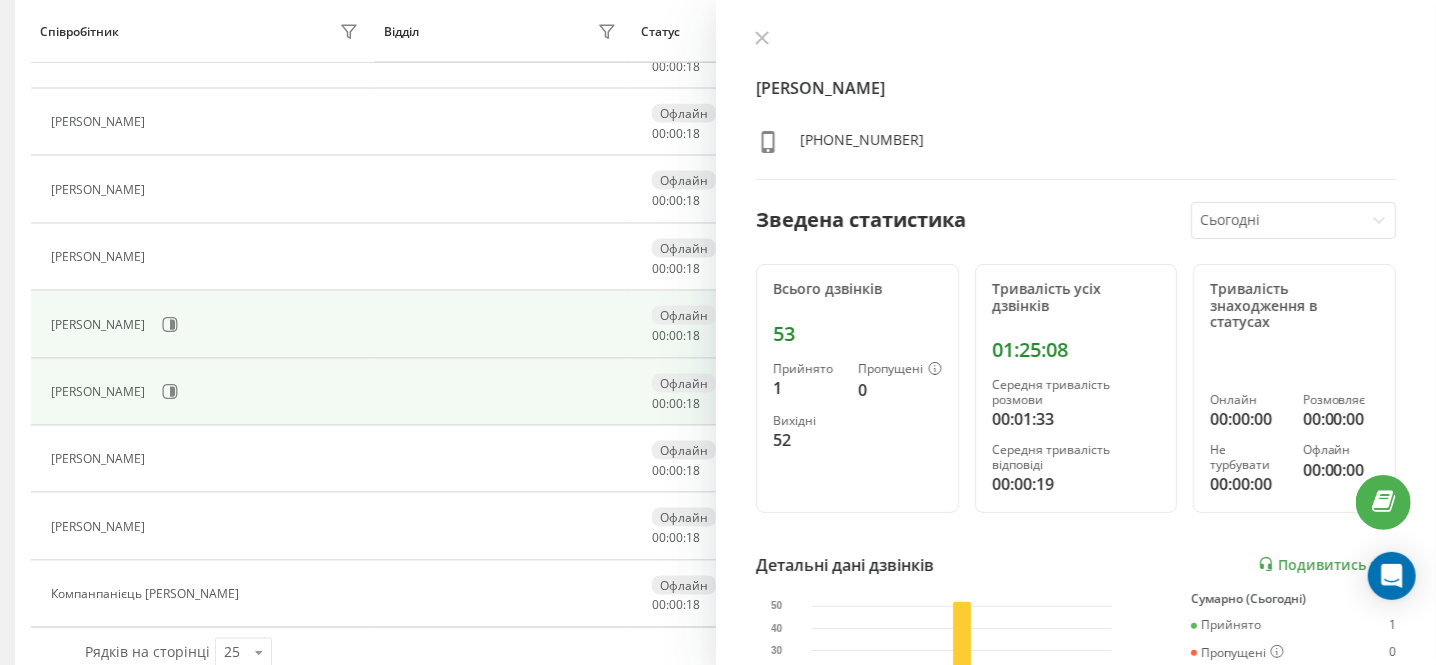 scroll, scrollTop: 1405, scrollLeft: 0, axis: vertical 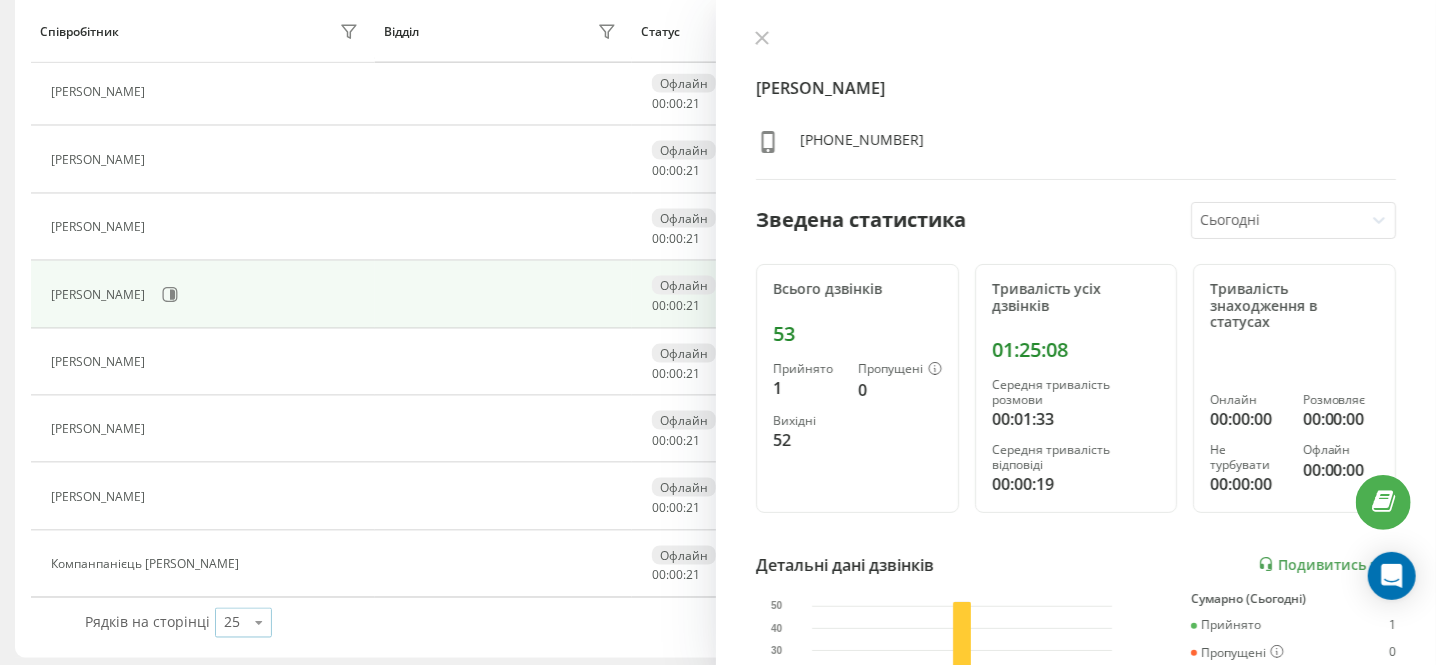 click at bounding box center [259, 623] 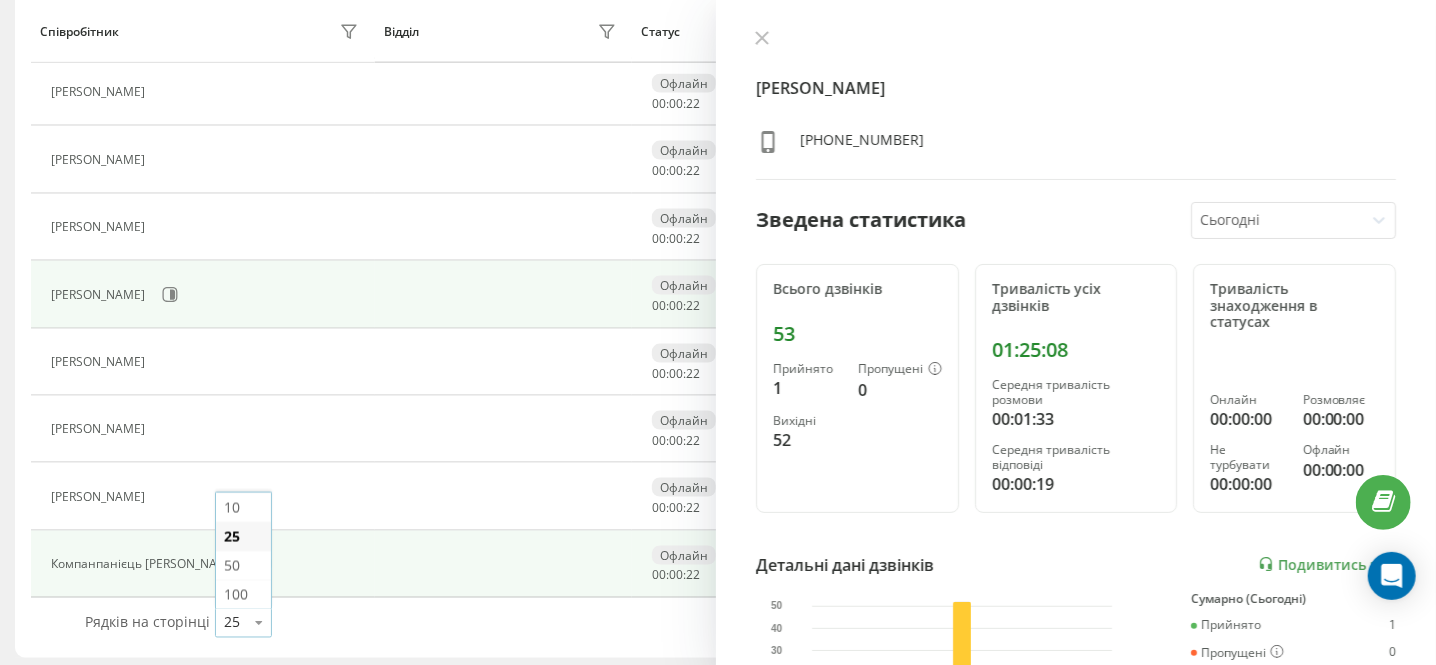 click on "50" at bounding box center [243, 565] 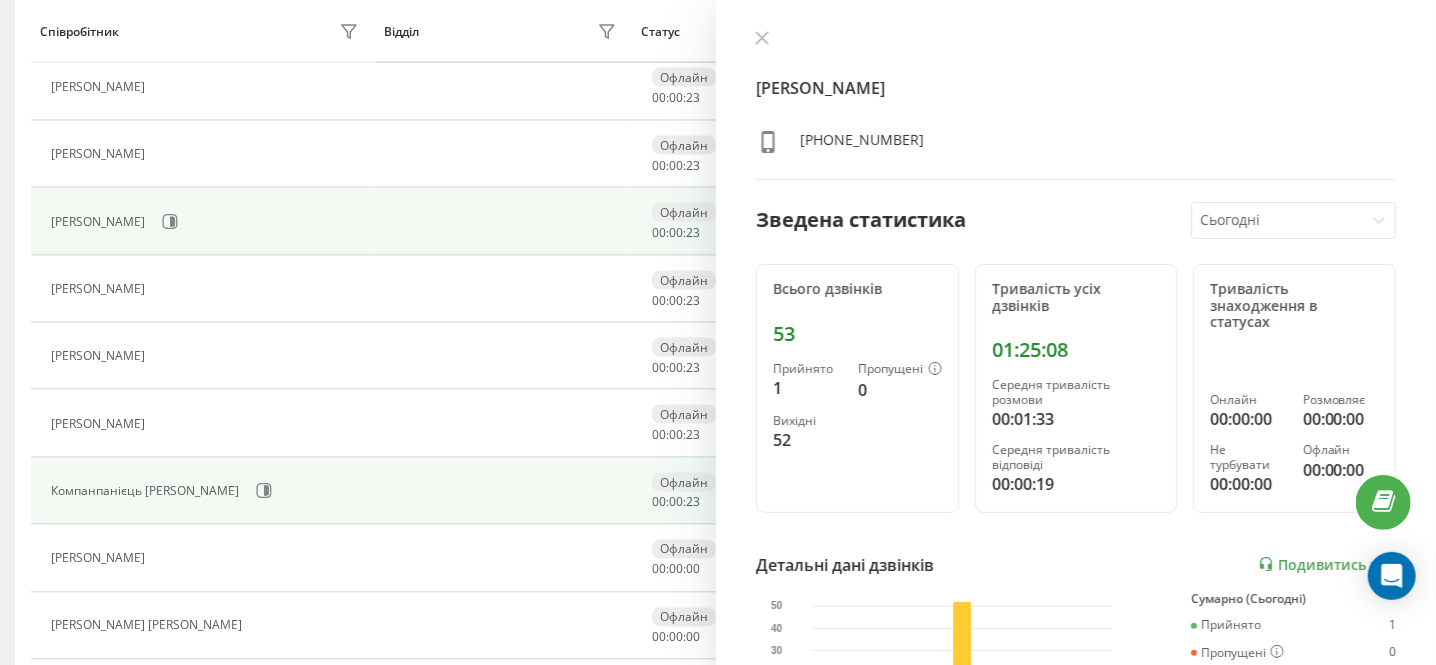 scroll, scrollTop: 1655, scrollLeft: 0, axis: vertical 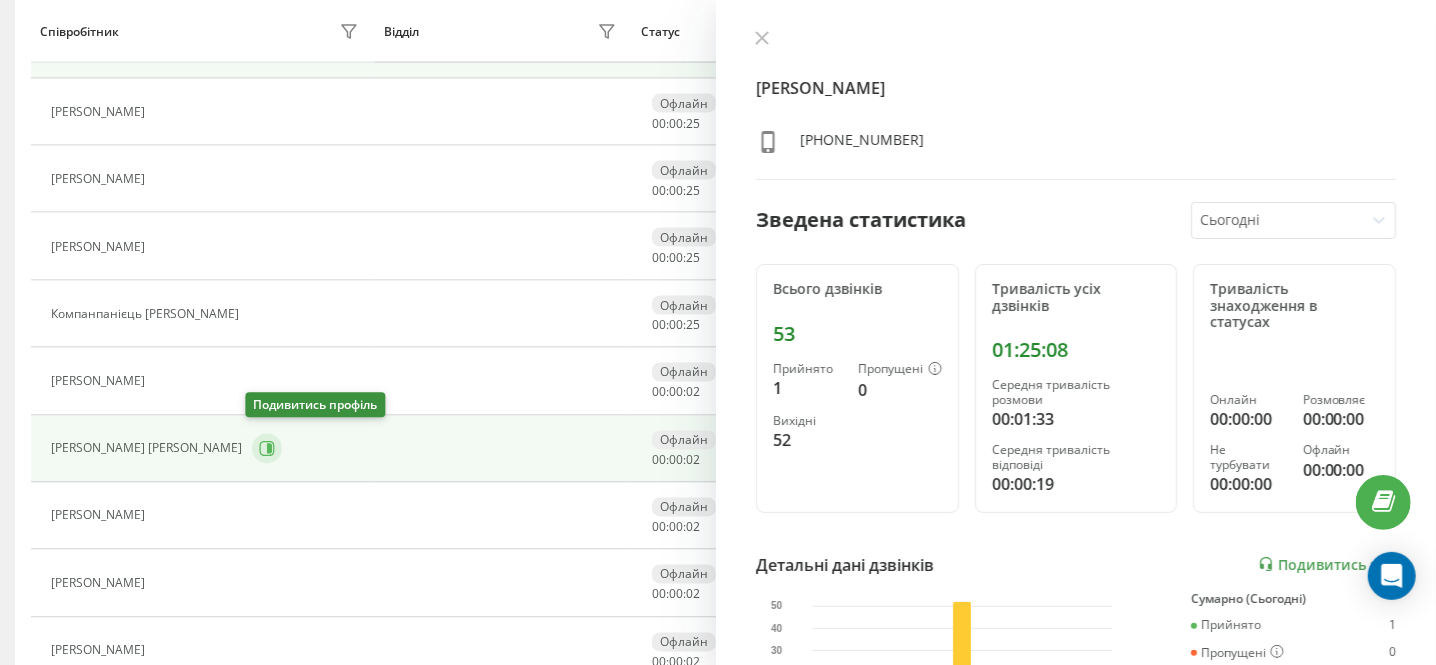 click 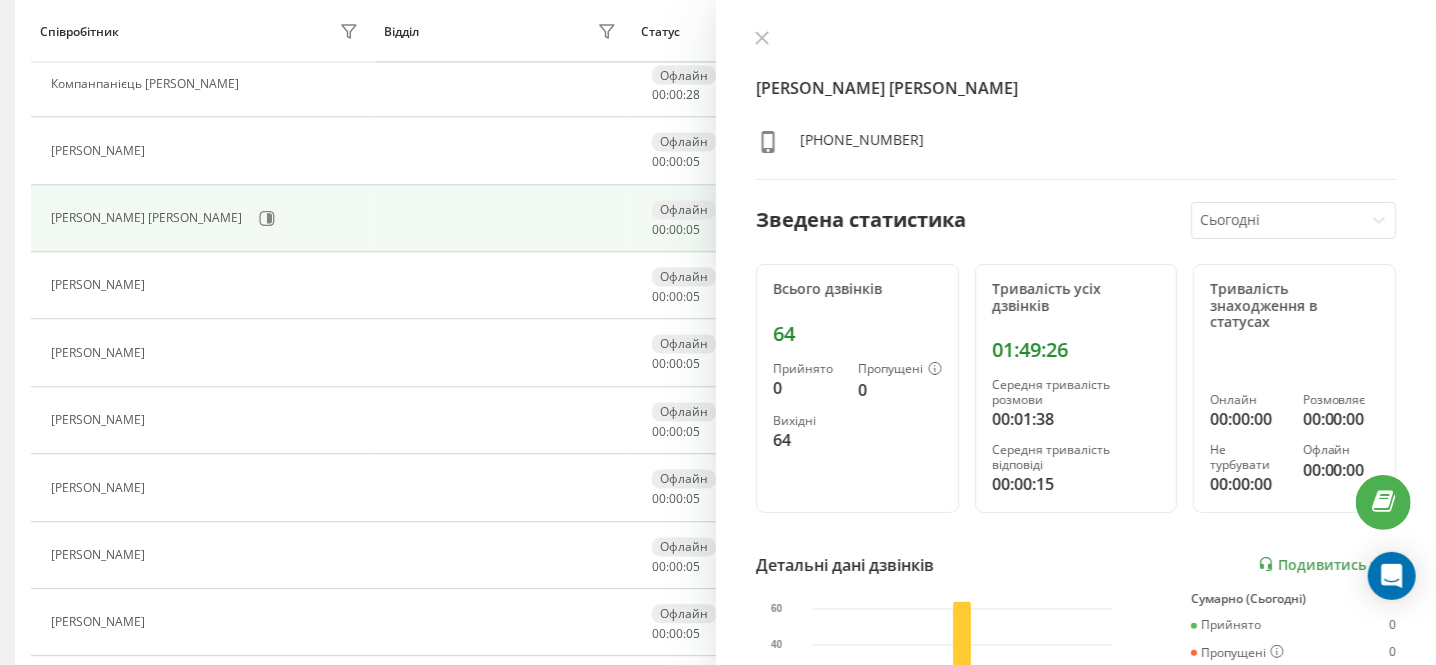scroll, scrollTop: 1905, scrollLeft: 0, axis: vertical 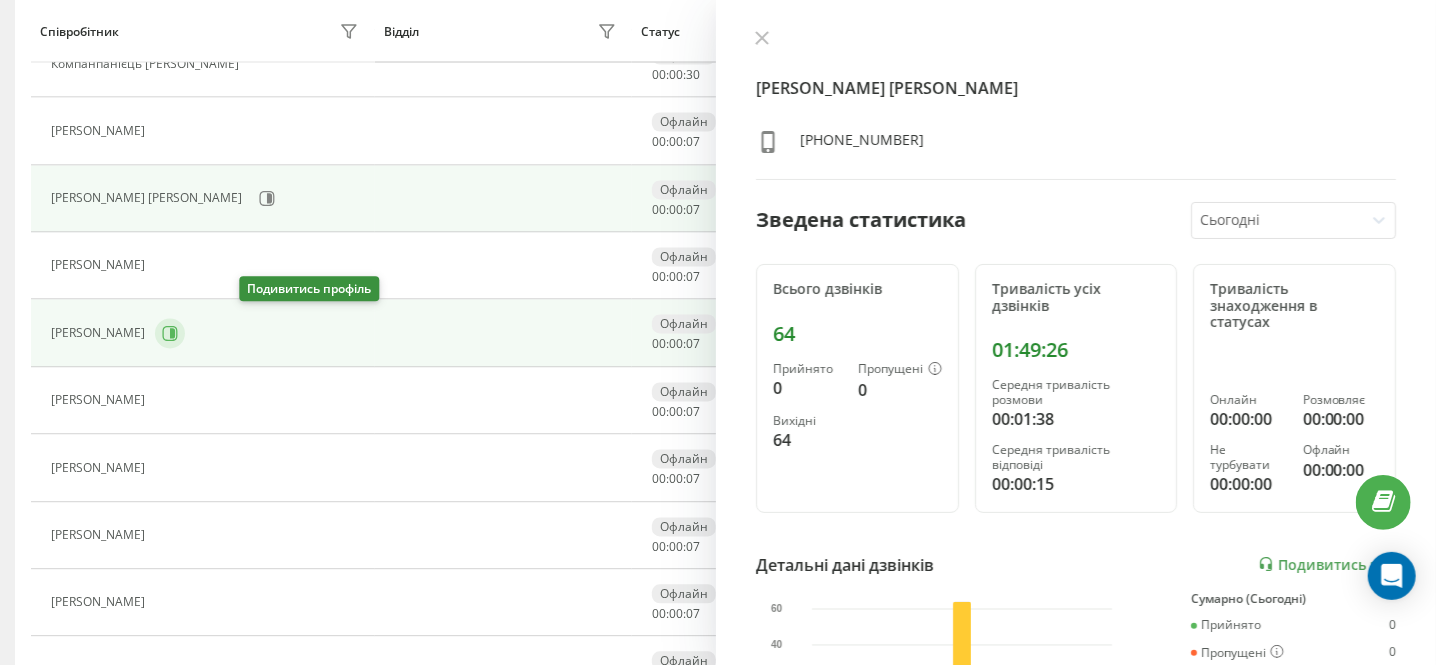 click 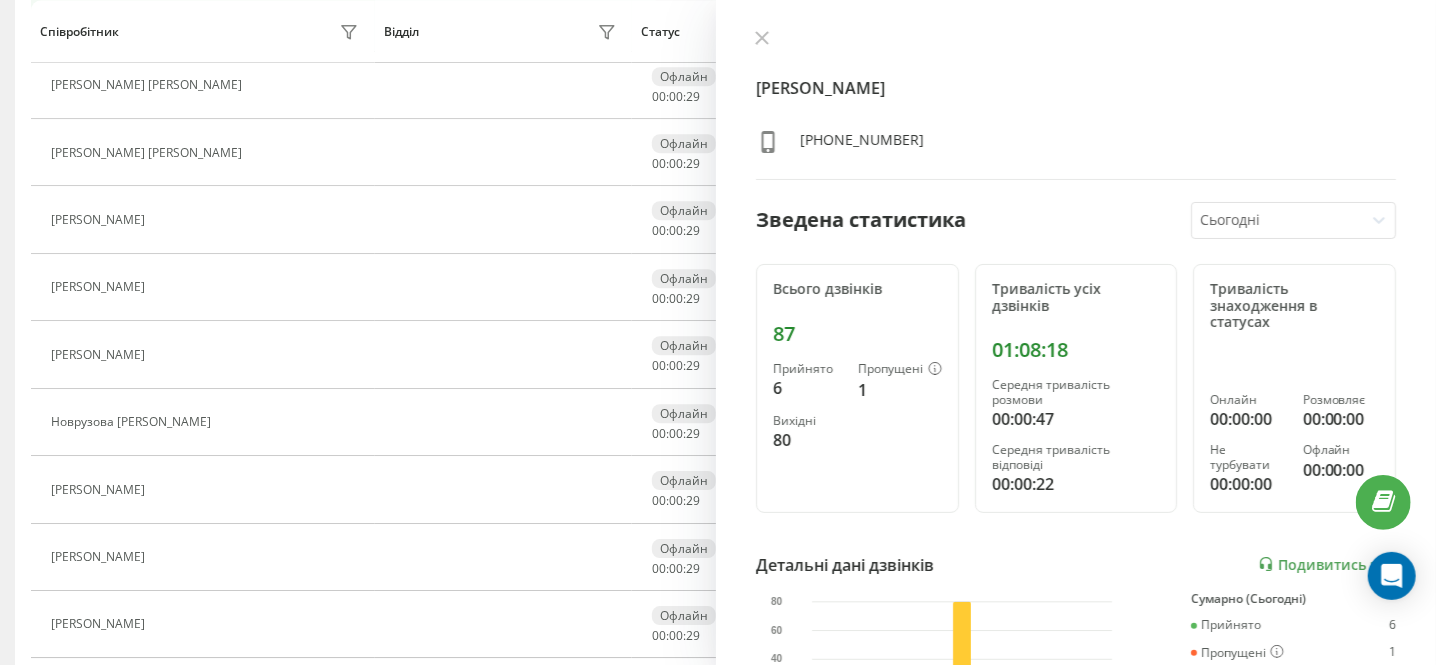 scroll, scrollTop: 3084, scrollLeft: 0, axis: vertical 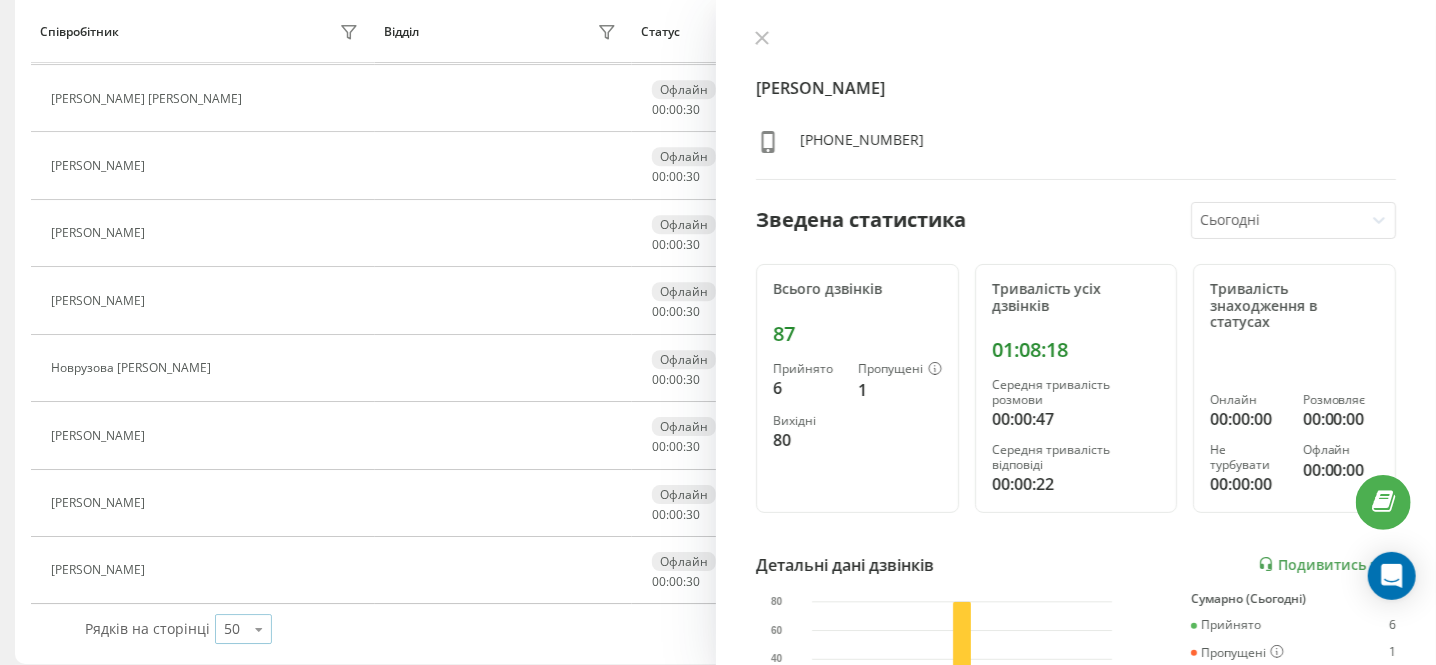 click at bounding box center [259, 629] 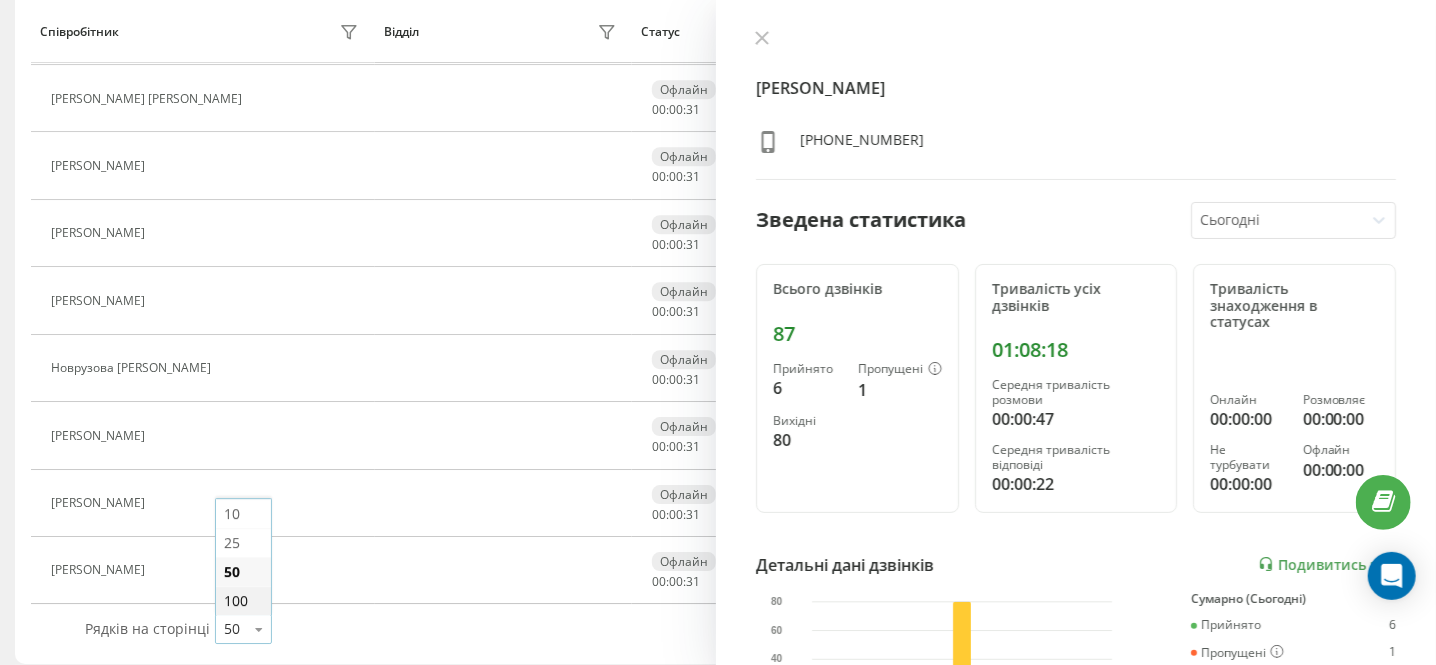 click on "100" at bounding box center [243, 600] 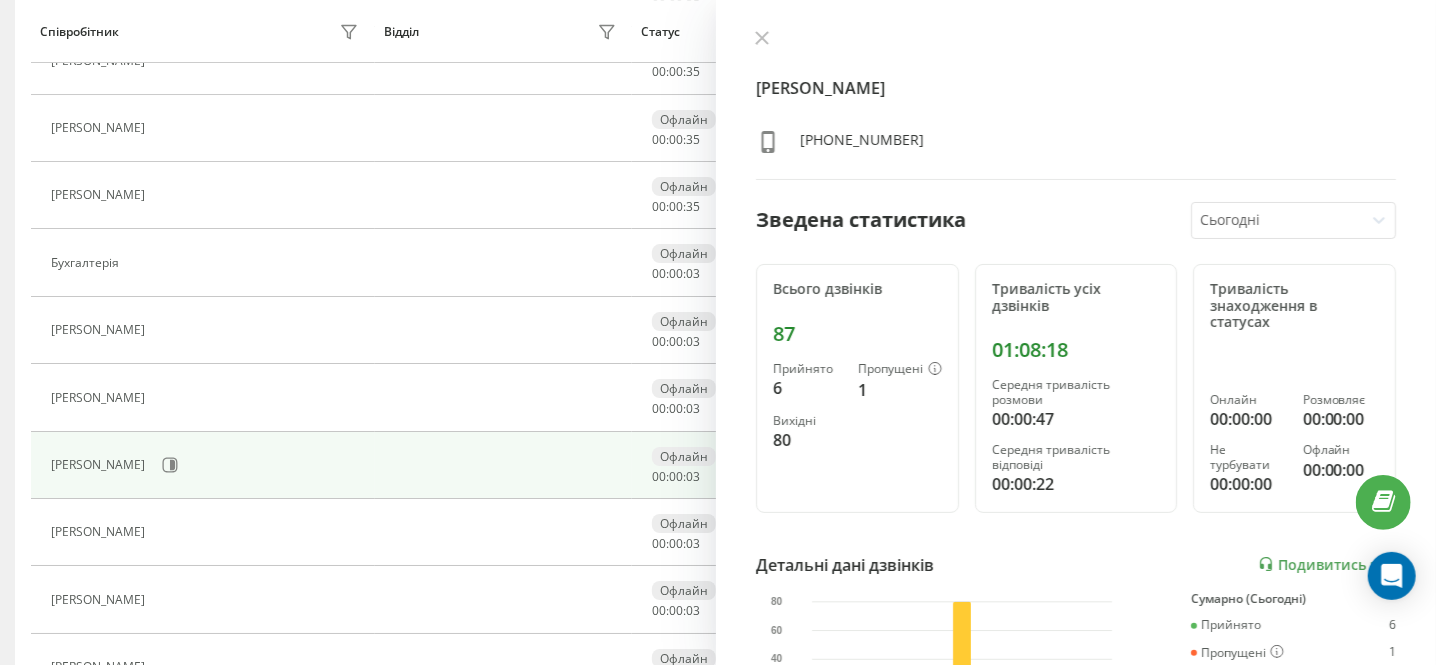 scroll, scrollTop: 3584, scrollLeft: 0, axis: vertical 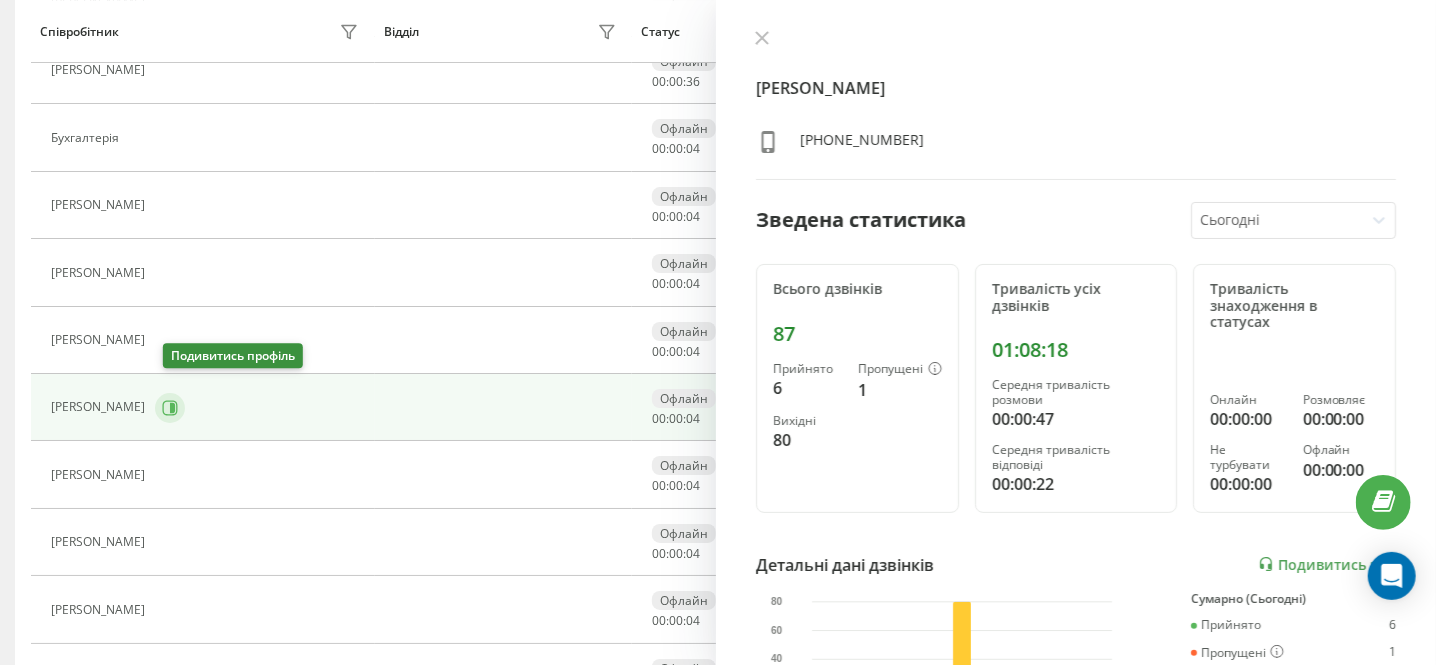 click 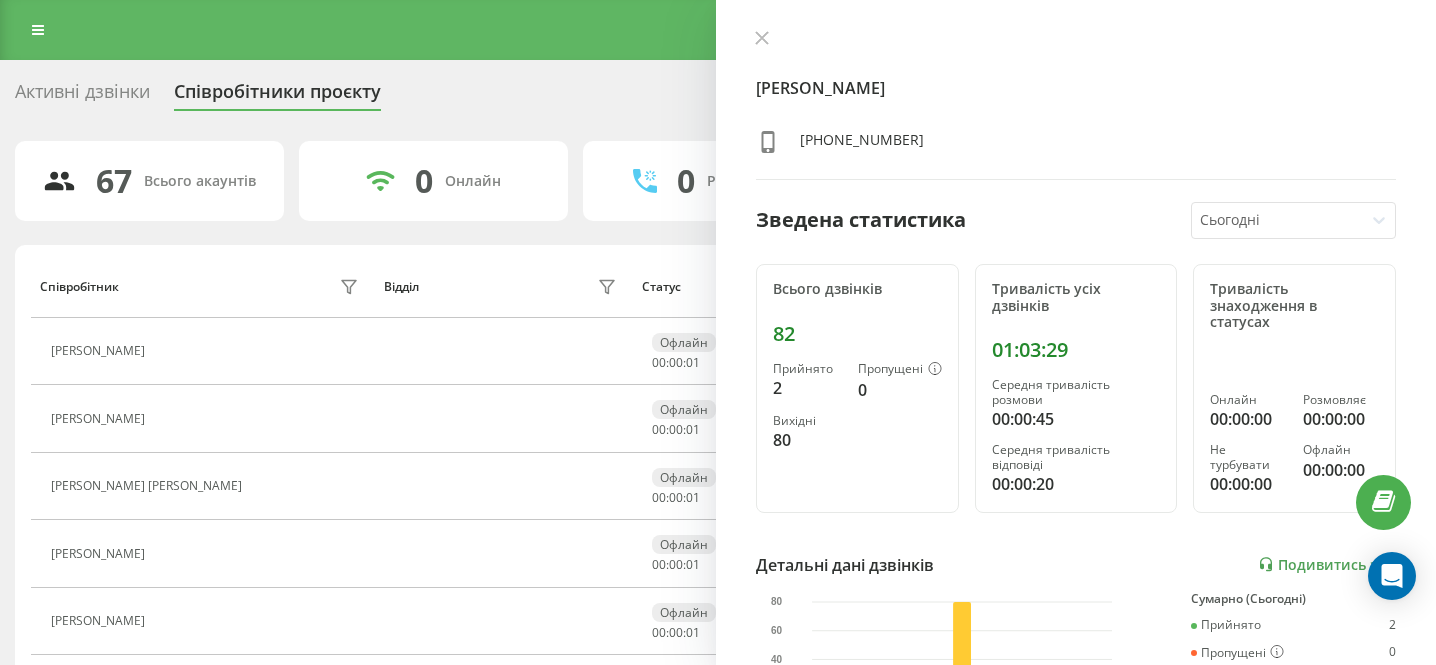 scroll, scrollTop: 1405, scrollLeft: 0, axis: vertical 